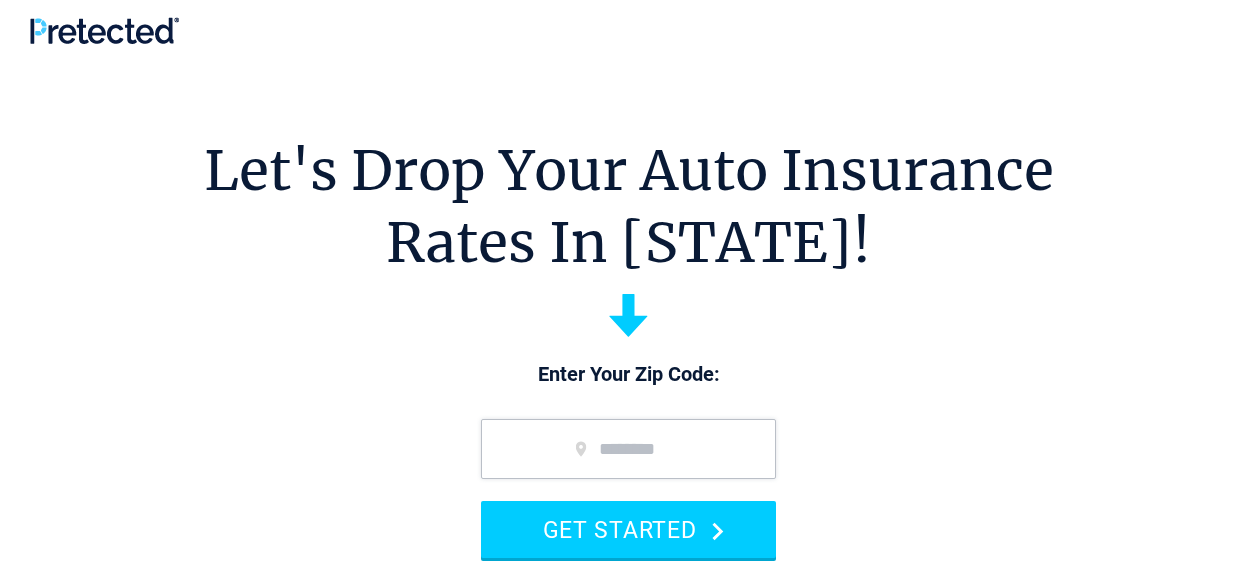 scroll, scrollTop: 0, scrollLeft: 0, axis: both 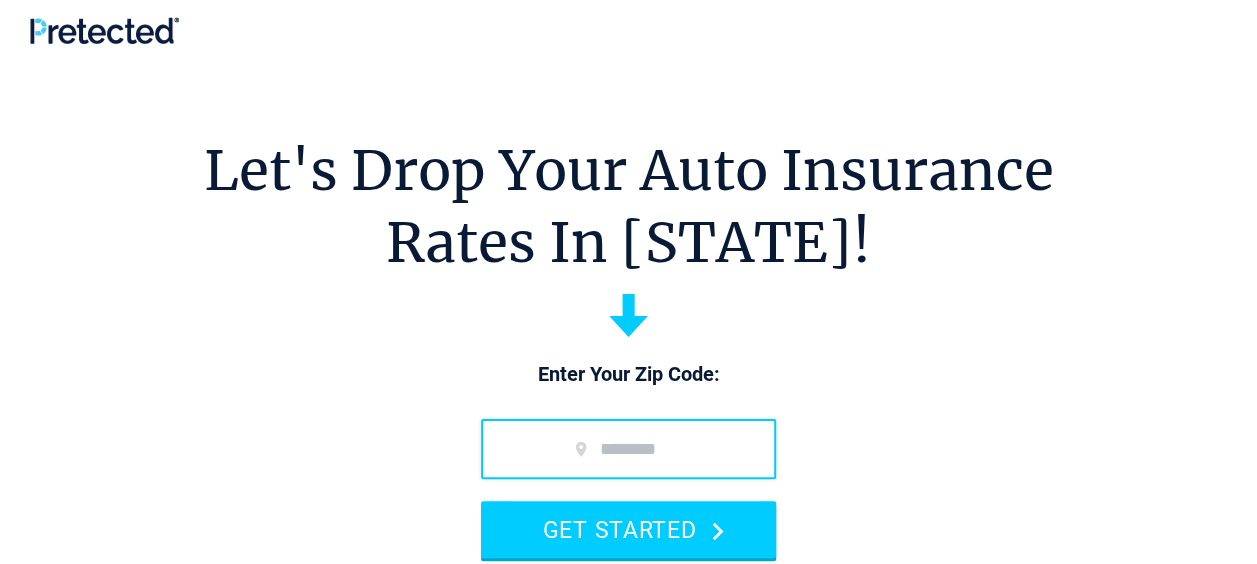click at bounding box center (628, 449) 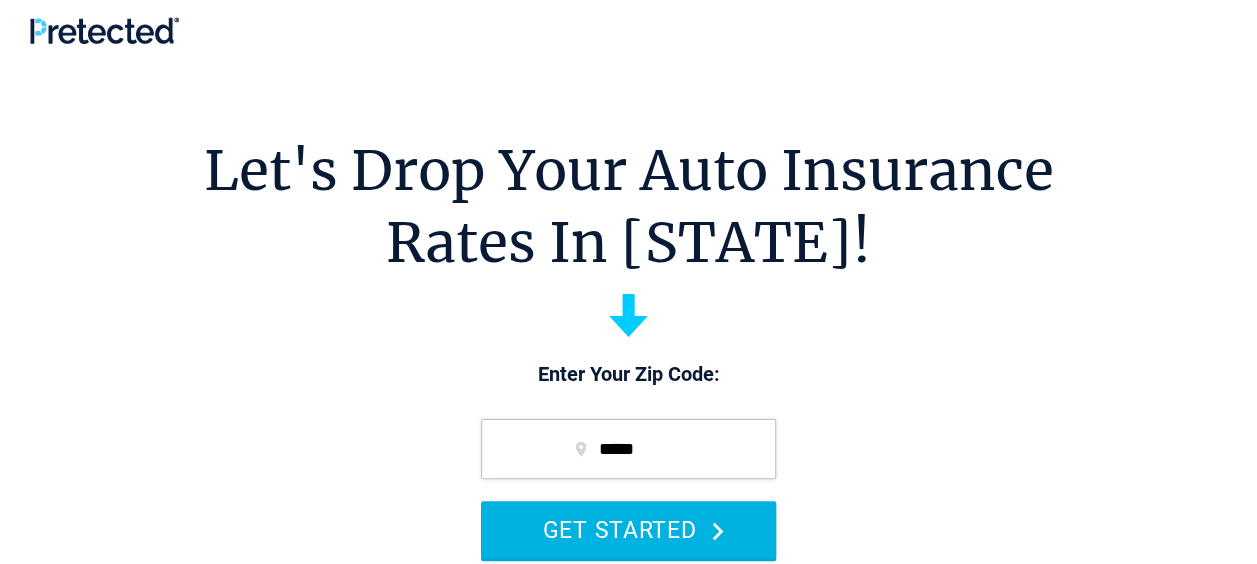 type on "*****" 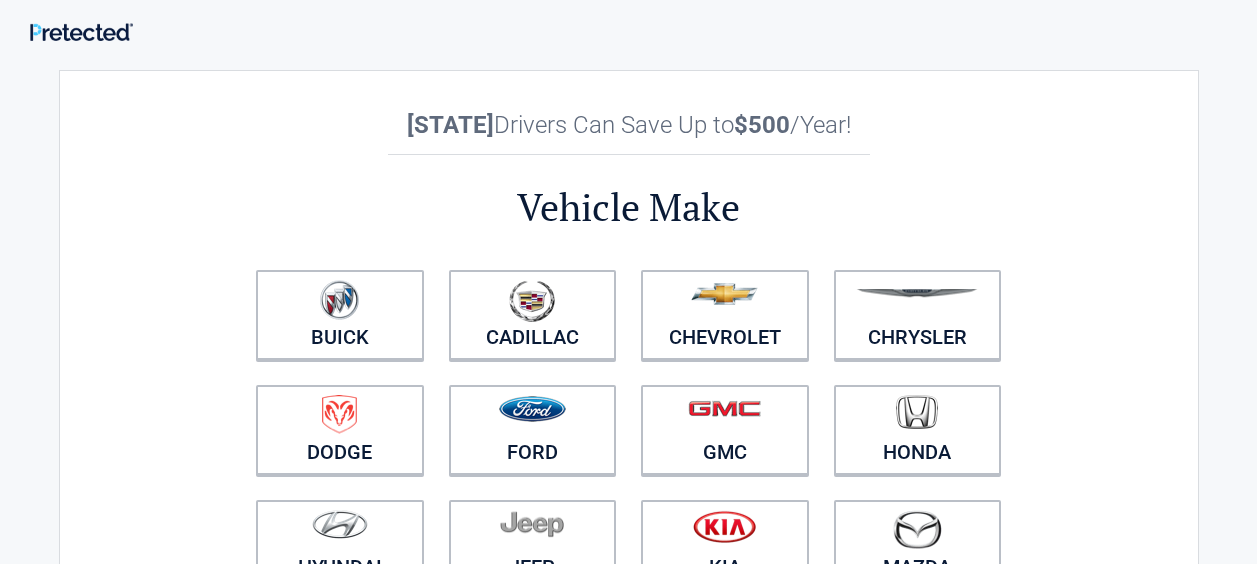 scroll, scrollTop: 0, scrollLeft: 0, axis: both 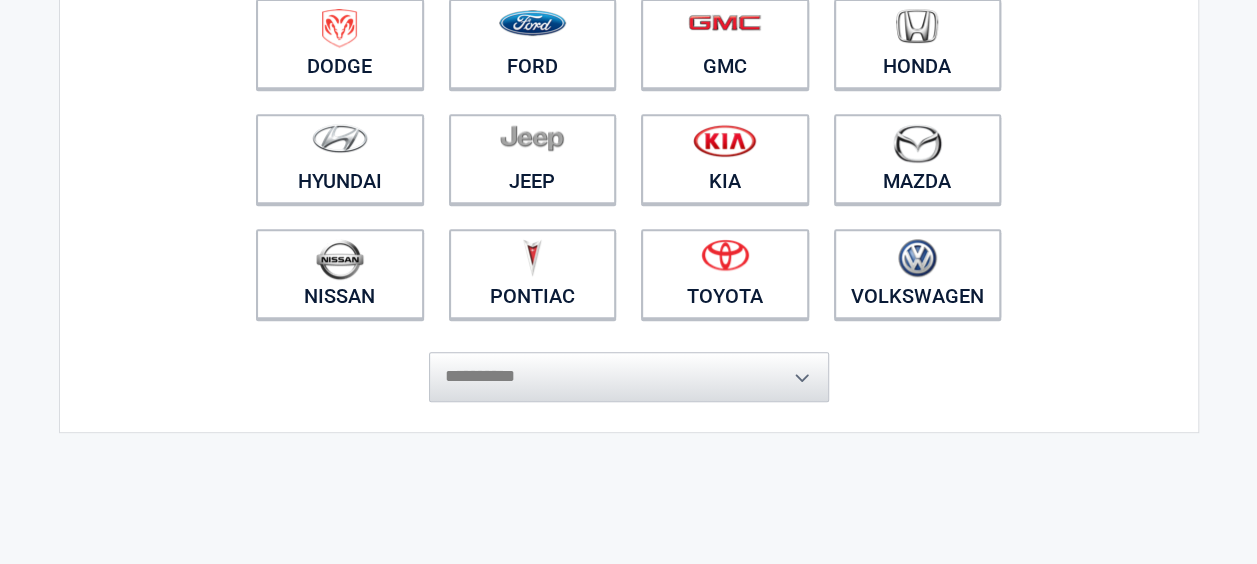 drag, startPoint x: 0, startPoint y: 0, endPoint x: 637, endPoint y: 516, distance: 819.7713 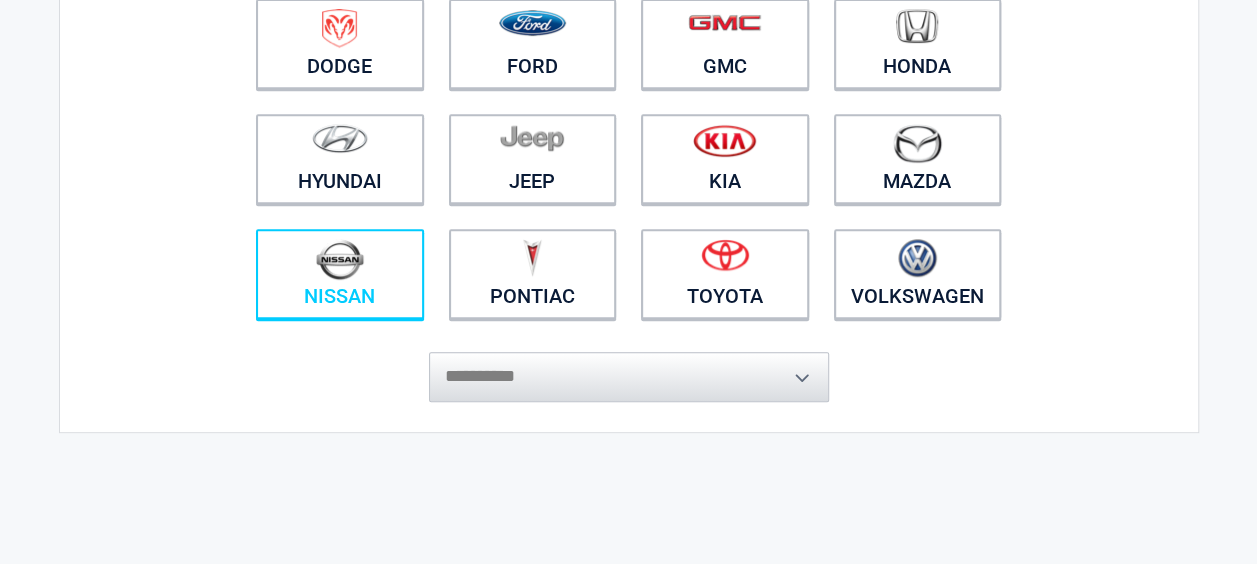 click at bounding box center [340, 261] 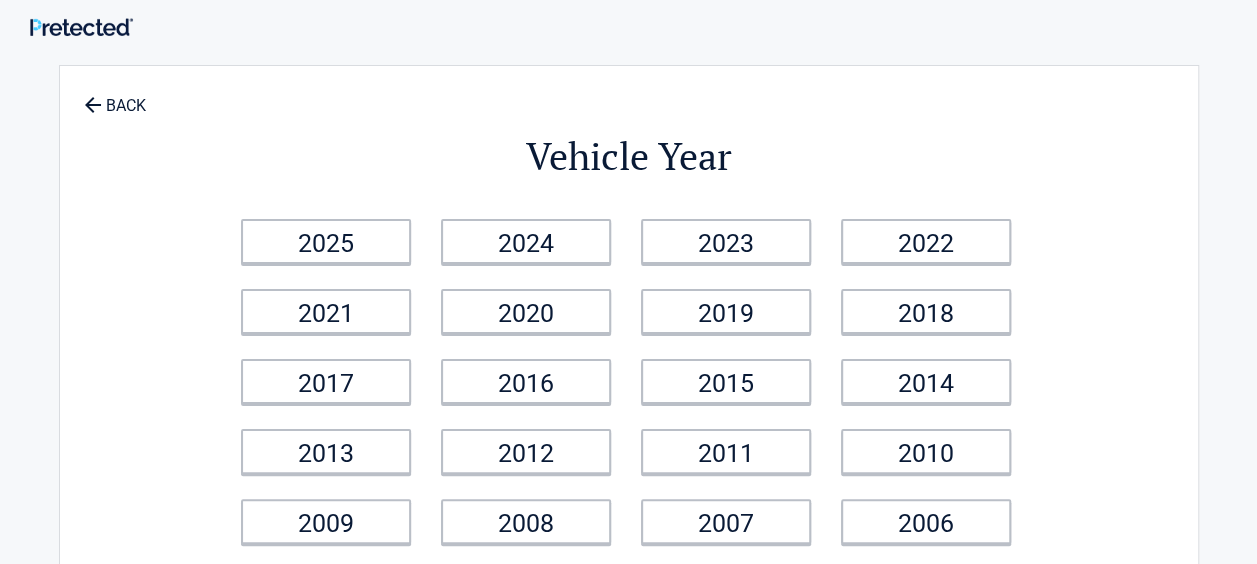 scroll, scrollTop: 0, scrollLeft: 0, axis: both 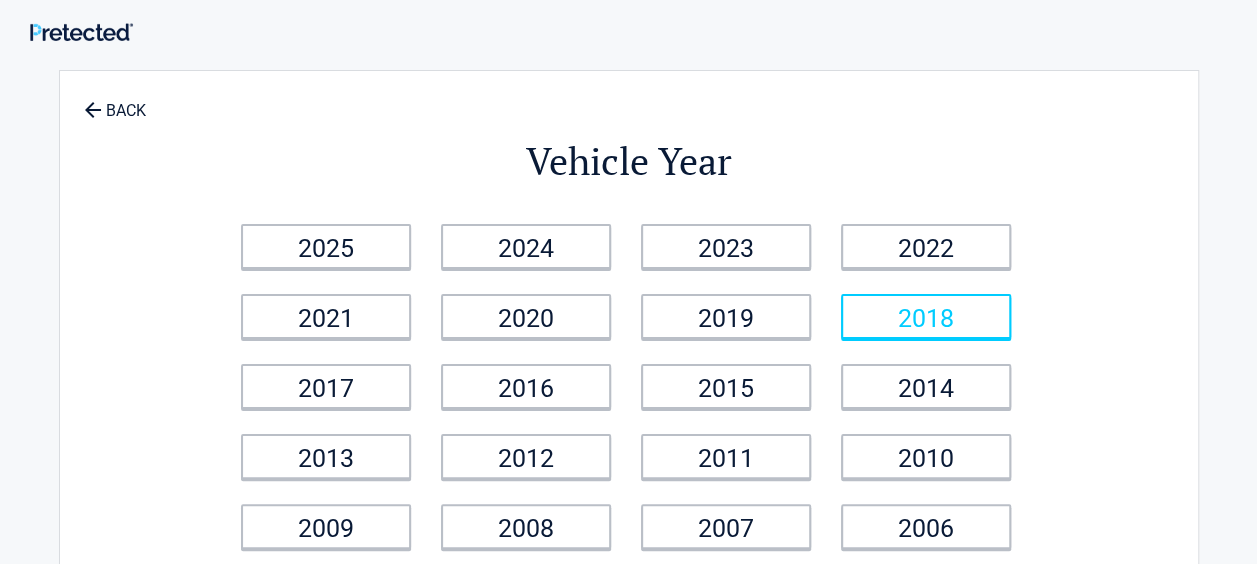 click on "2018" at bounding box center [926, 316] 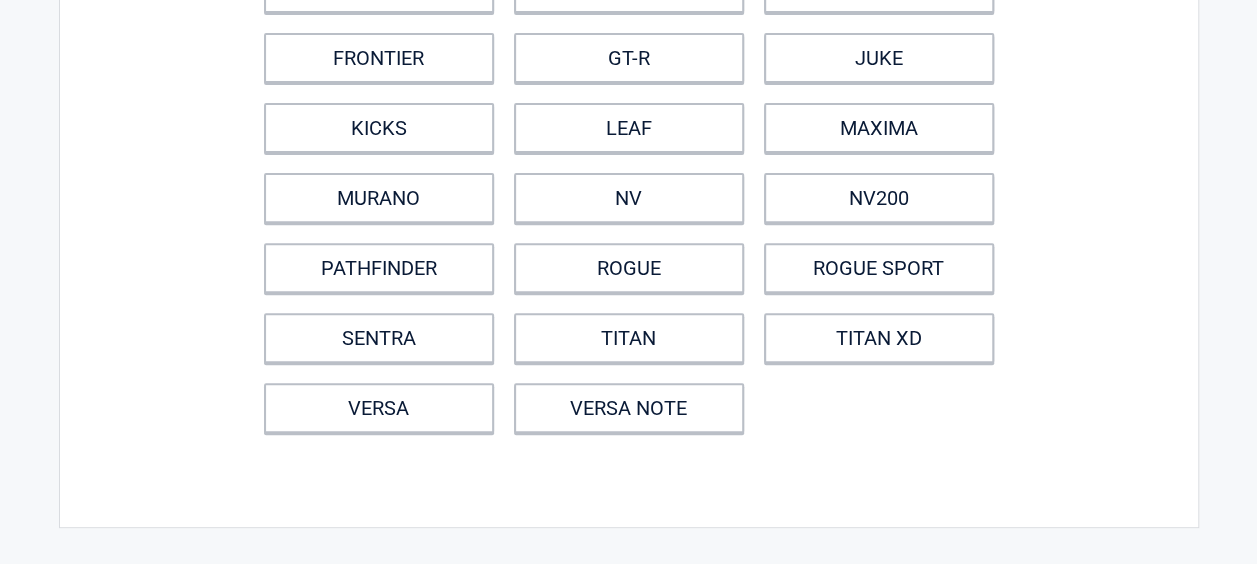 scroll, scrollTop: 268, scrollLeft: 0, axis: vertical 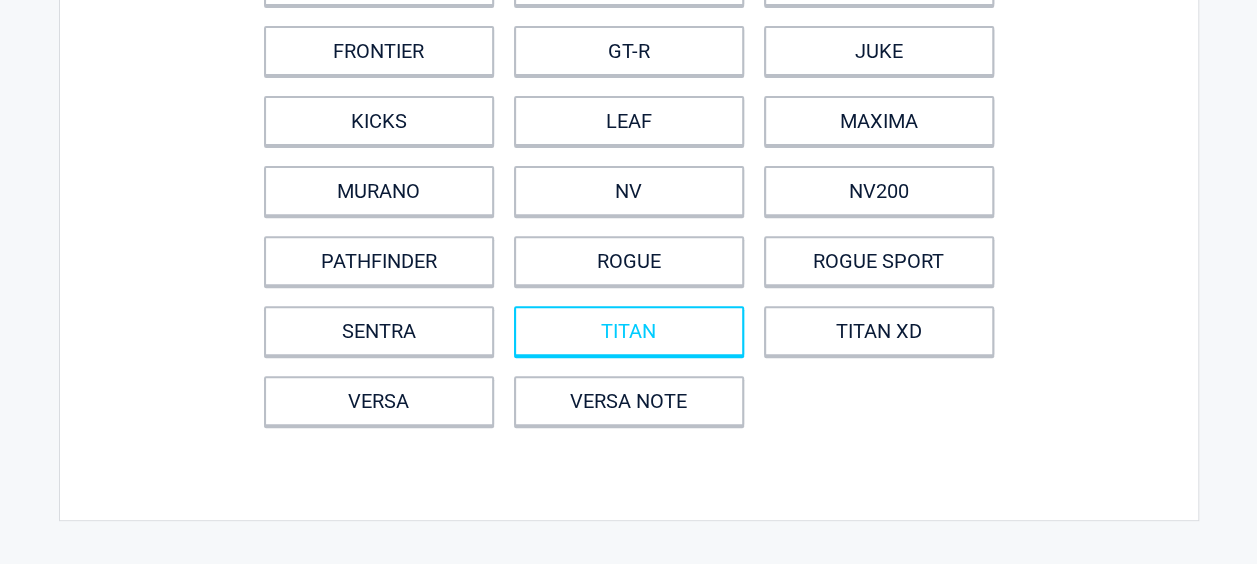 click on "TITAN" at bounding box center [629, 331] 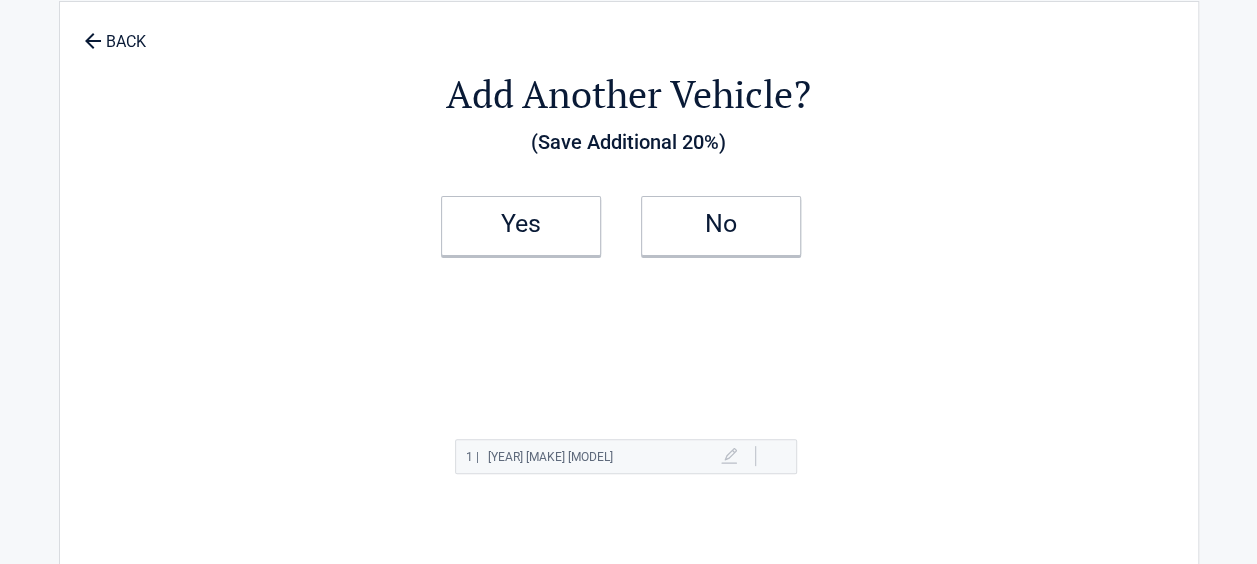 scroll, scrollTop: 0, scrollLeft: 0, axis: both 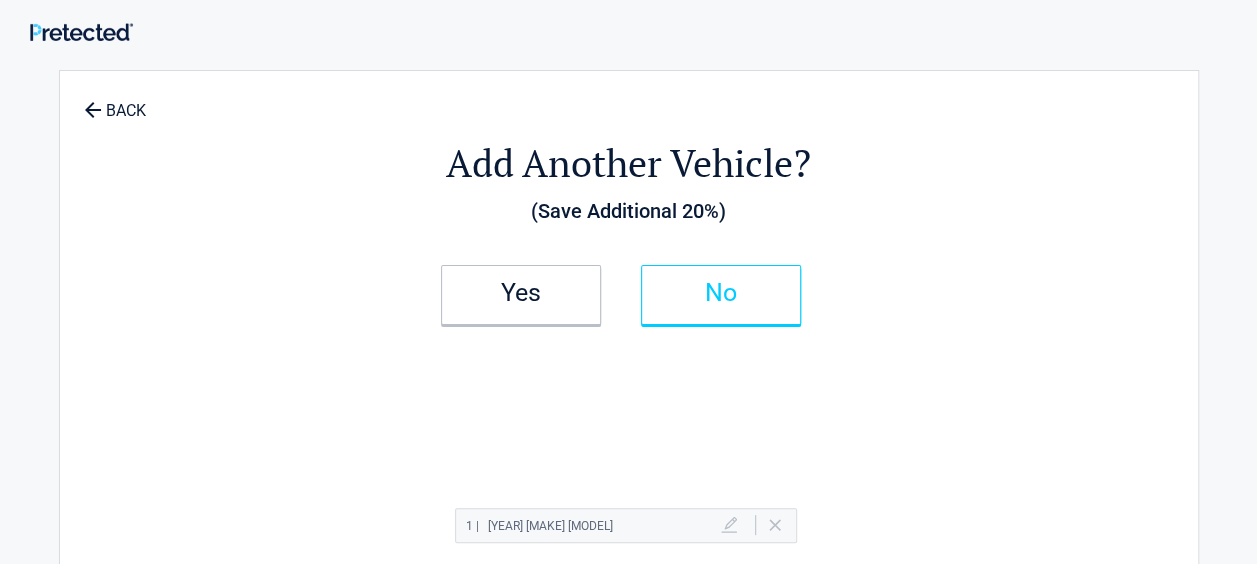 click on "No" at bounding box center [721, 293] 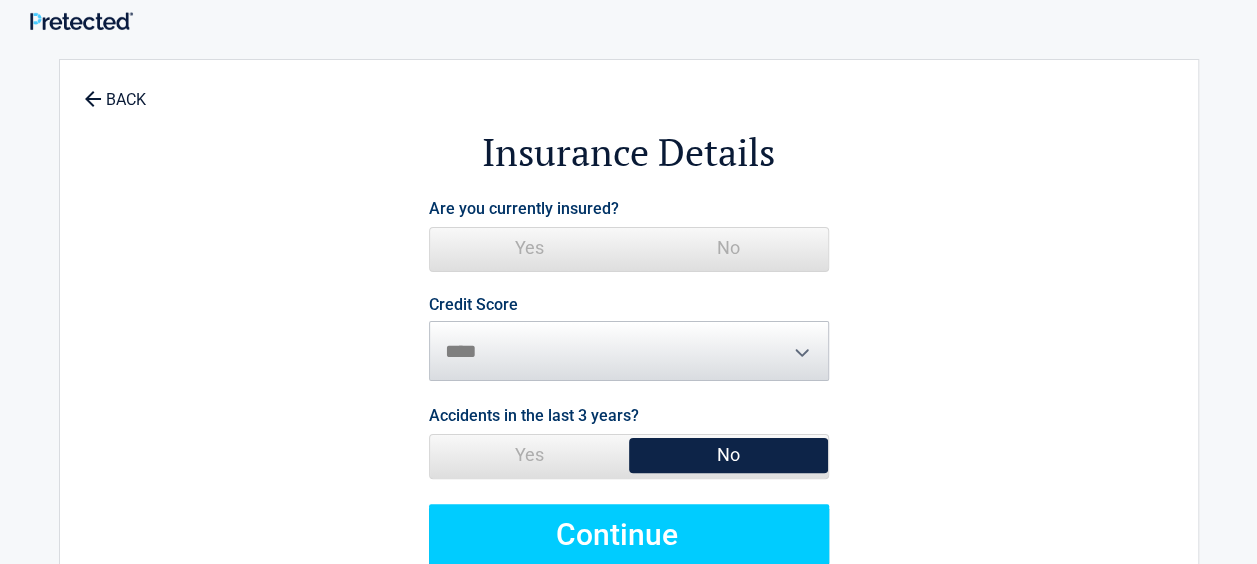 scroll, scrollTop: 12, scrollLeft: 0, axis: vertical 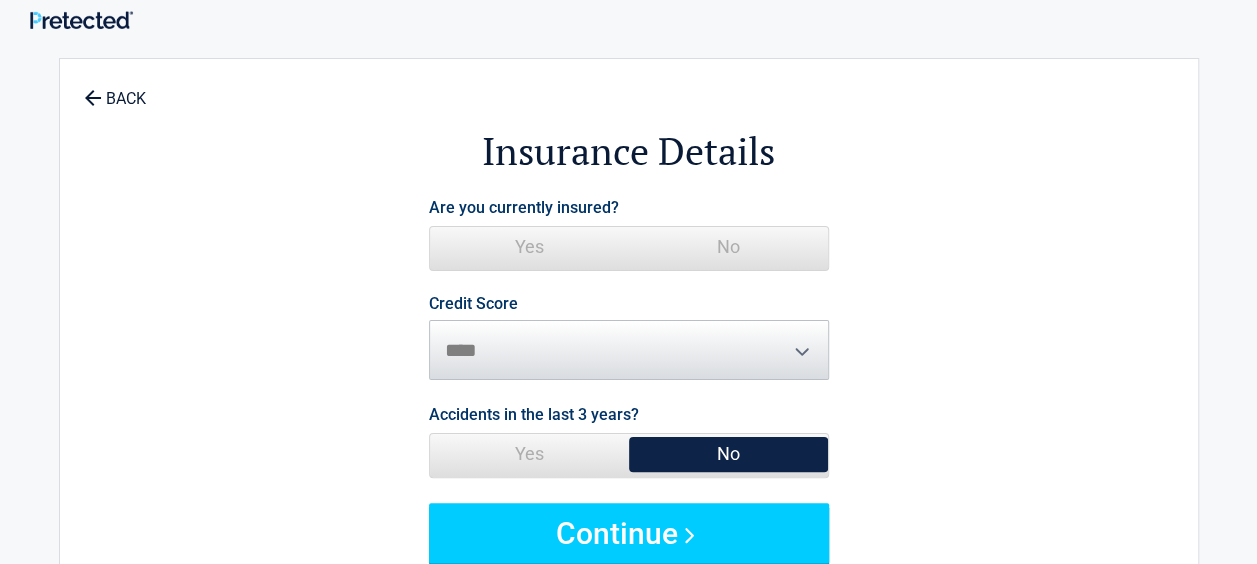 click on "Yes" at bounding box center [529, 247] 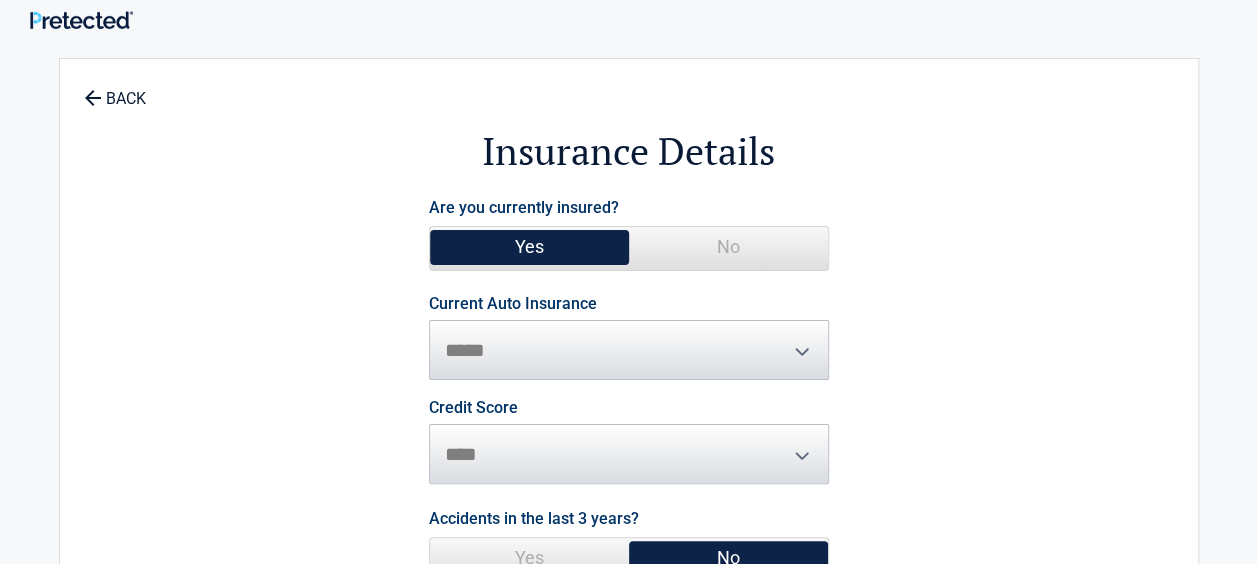 click on "**********" at bounding box center [629, 338] 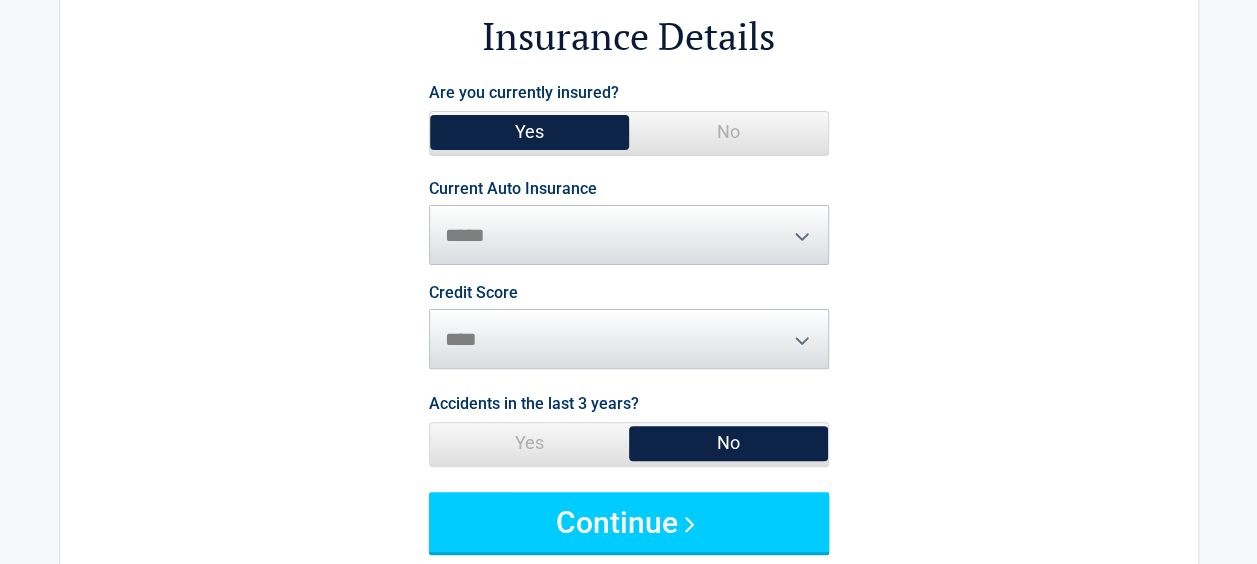 scroll, scrollTop: 128, scrollLeft: 0, axis: vertical 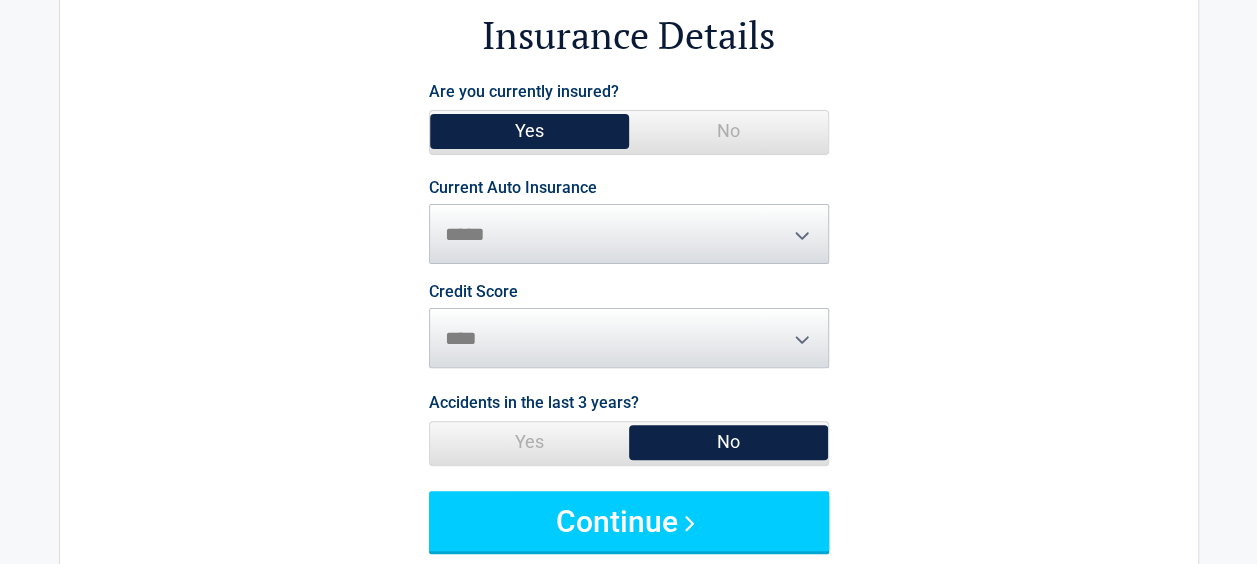 click on "Credit Score
*********
****
*******
****" at bounding box center [629, 326] 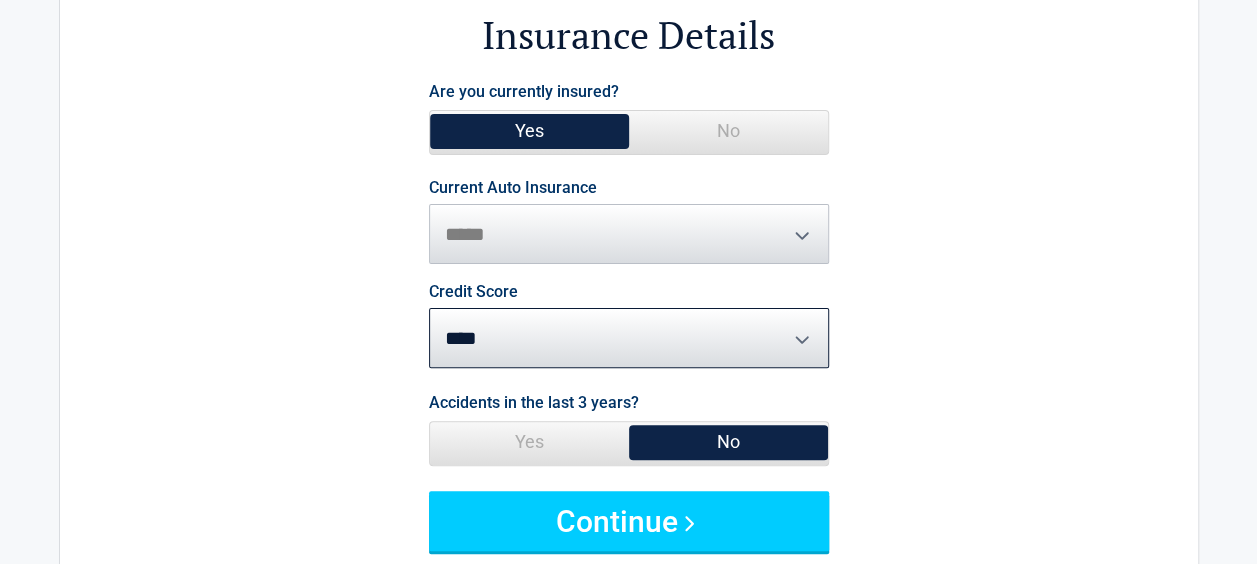 type 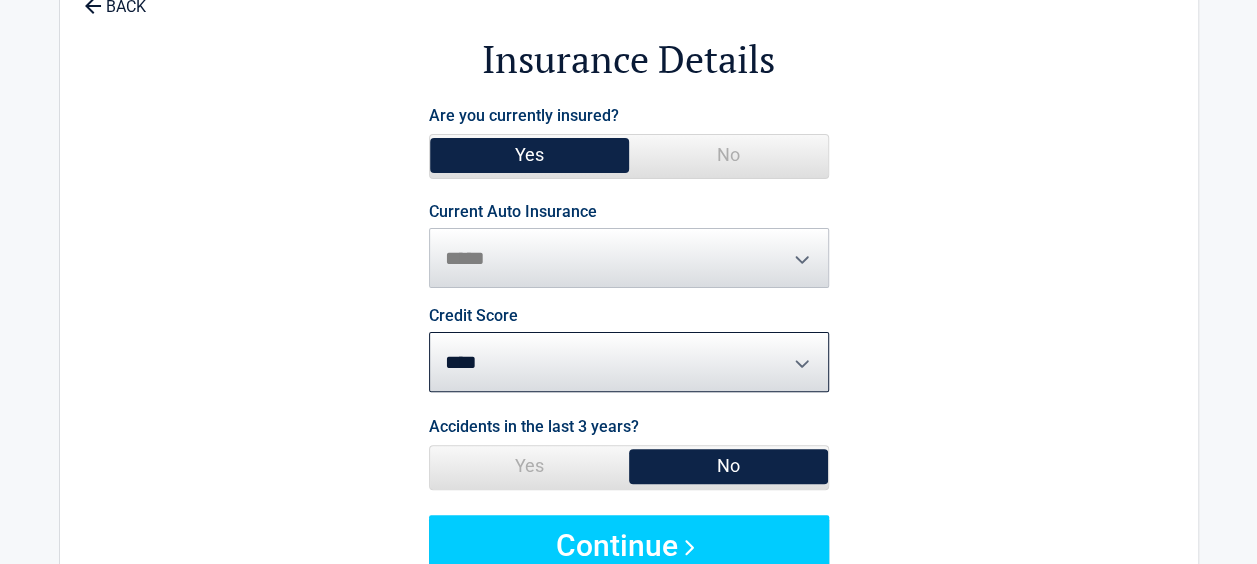 scroll, scrollTop: 103, scrollLeft: 0, axis: vertical 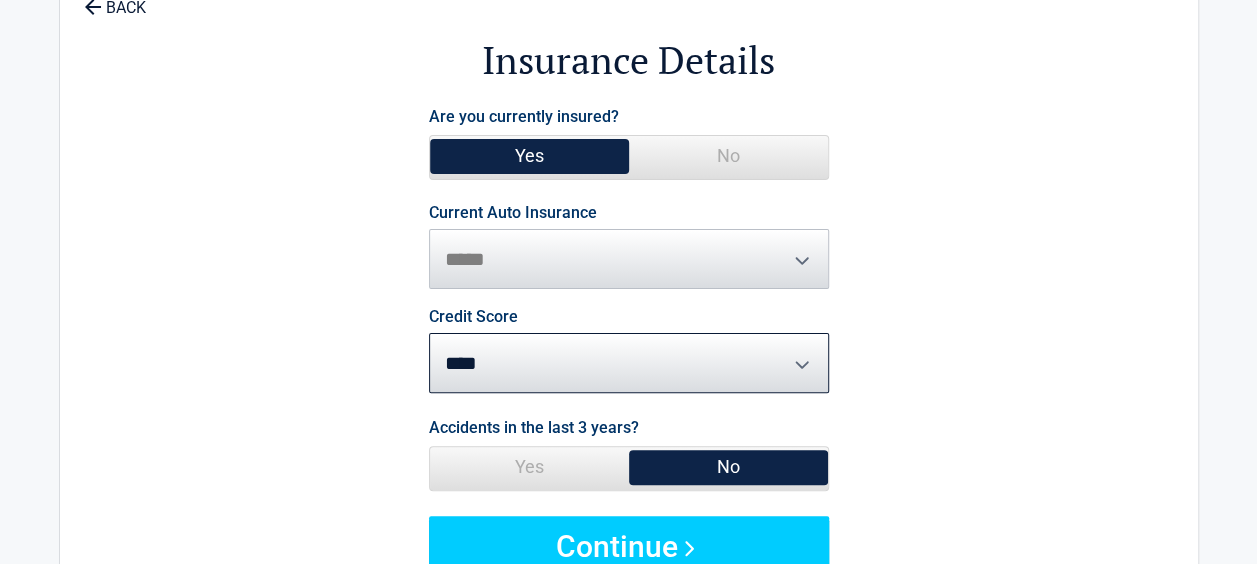 click on "**********" at bounding box center [629, 247] 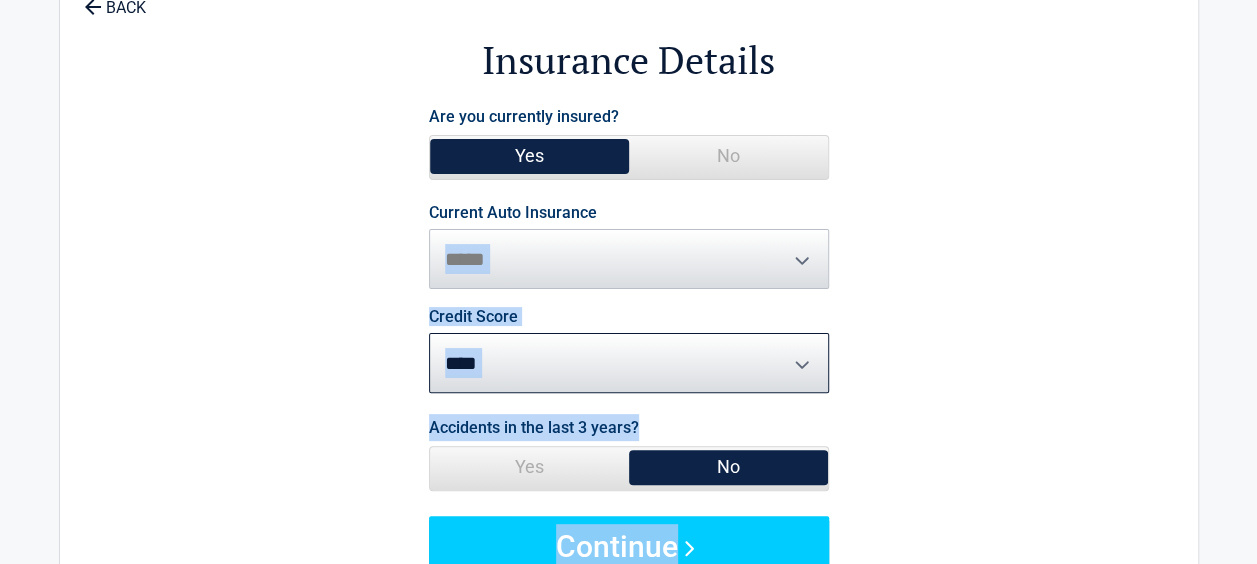 drag, startPoint x: 800, startPoint y: 259, endPoint x: 766, endPoint y: 467, distance: 210.76053 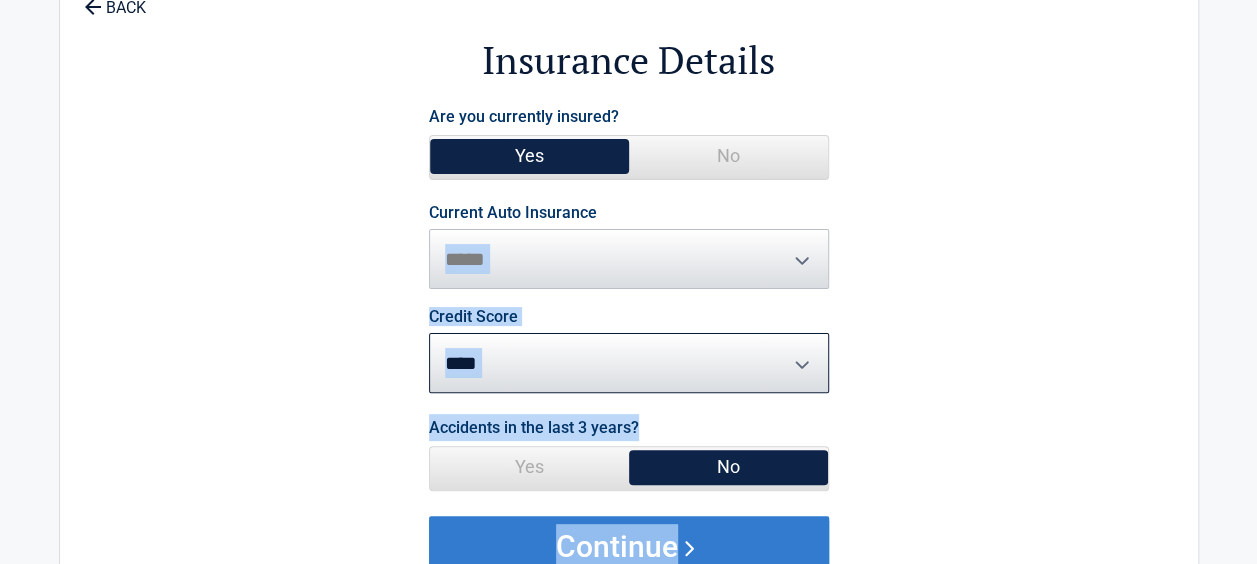 drag, startPoint x: 766, startPoint y: 467, endPoint x: 712, endPoint y: 551, distance: 99.8599 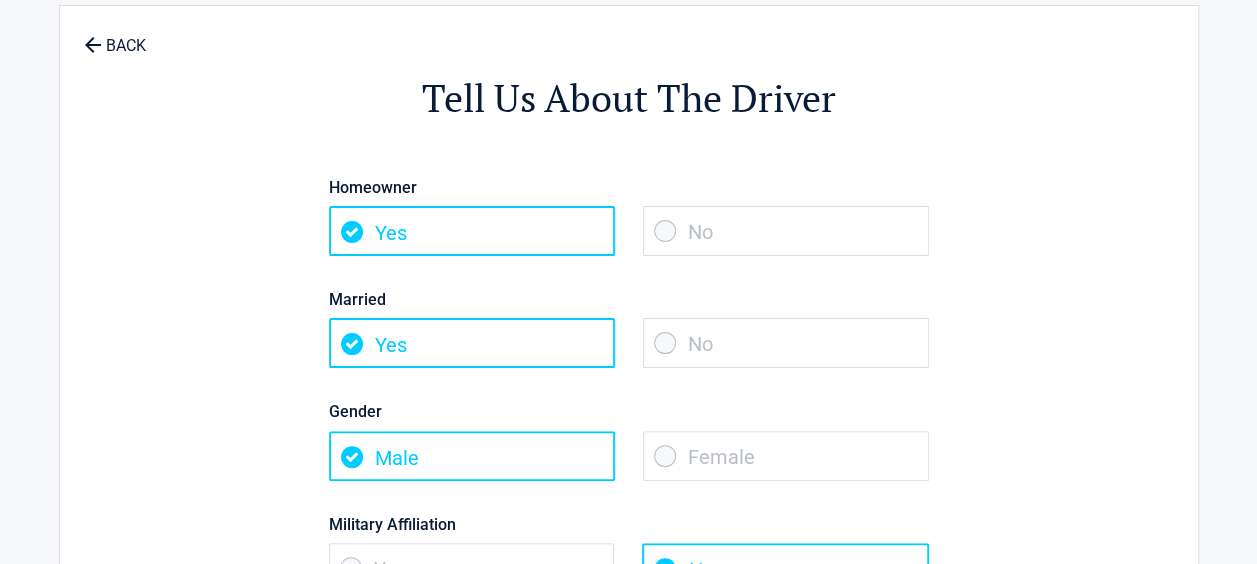 scroll, scrollTop: 73, scrollLeft: 0, axis: vertical 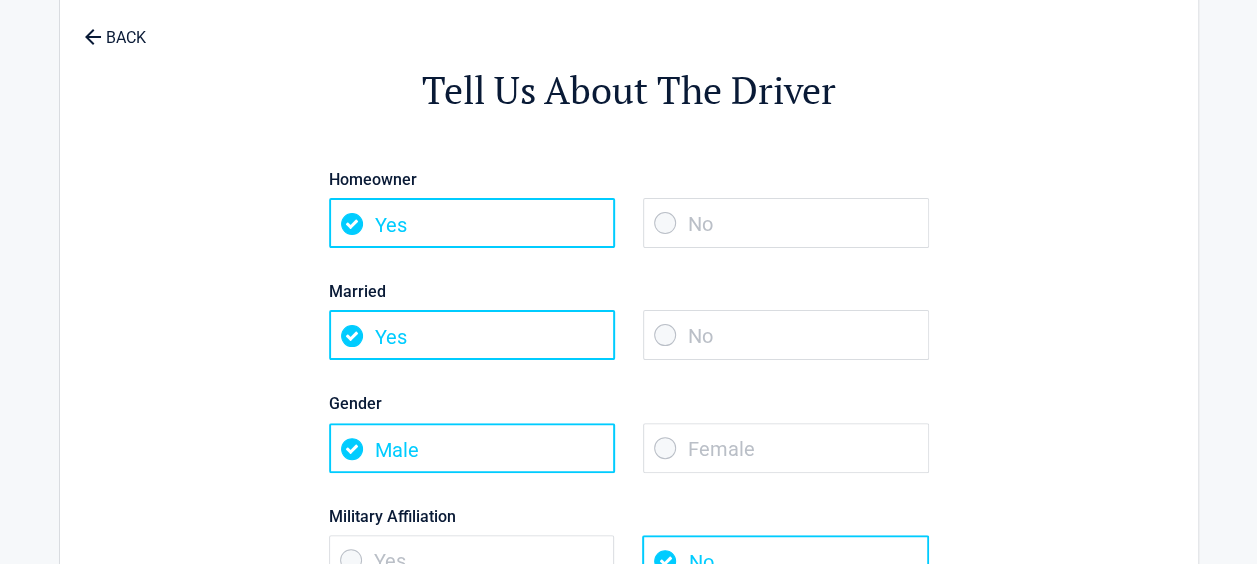 click on "No" at bounding box center [786, 335] 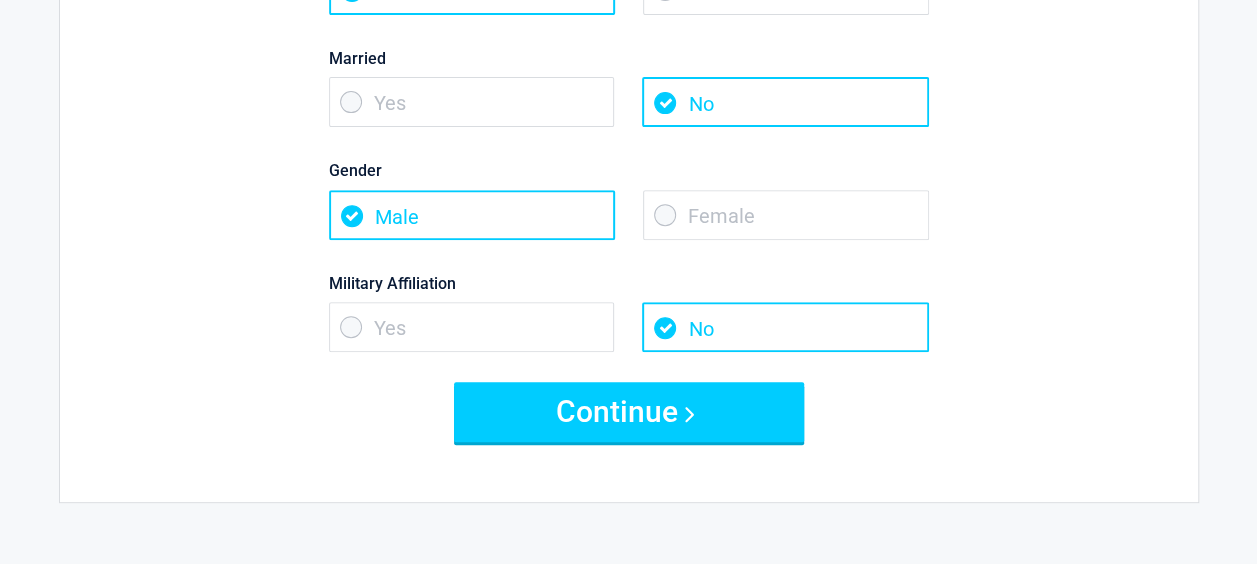 scroll, scrollTop: 307, scrollLeft: 0, axis: vertical 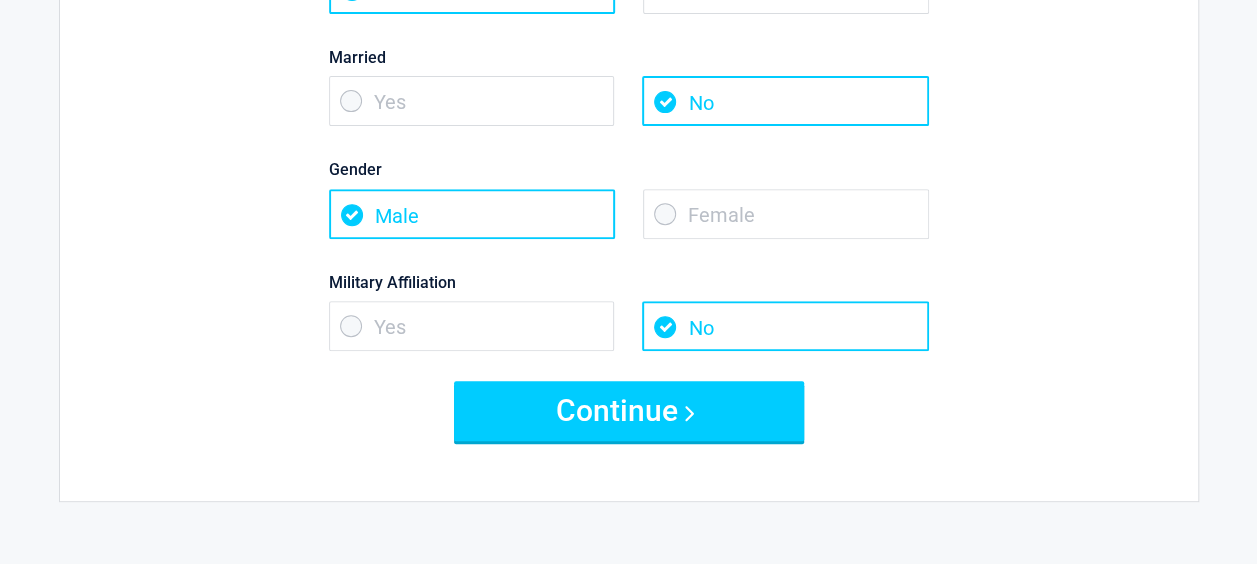 click on "Yes" at bounding box center (472, 326) 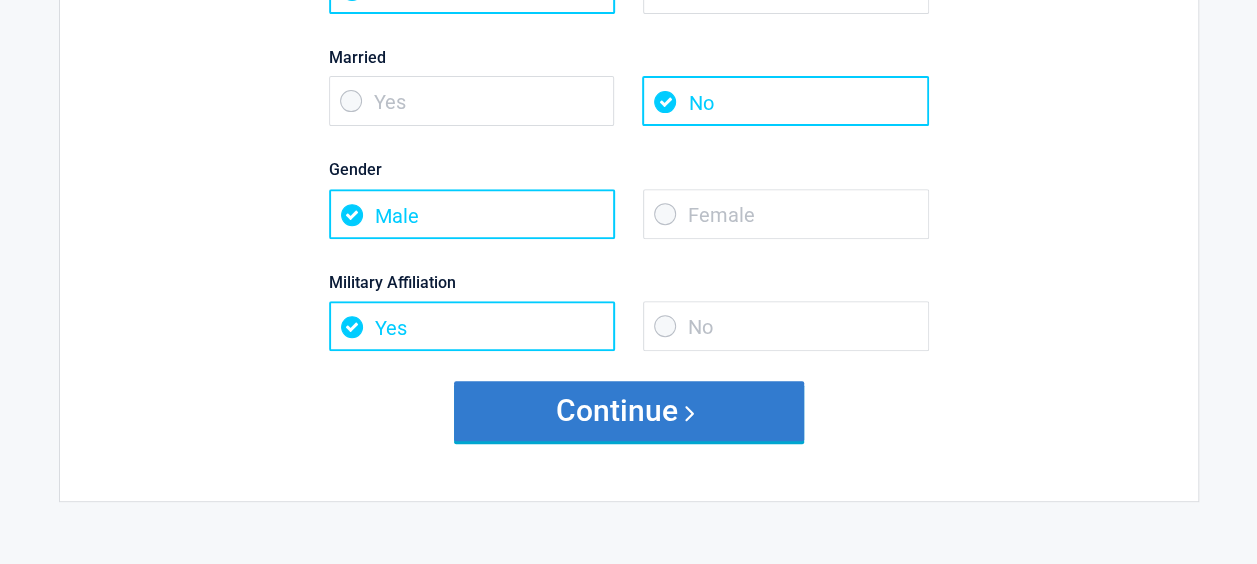click on "Continue" at bounding box center [629, 411] 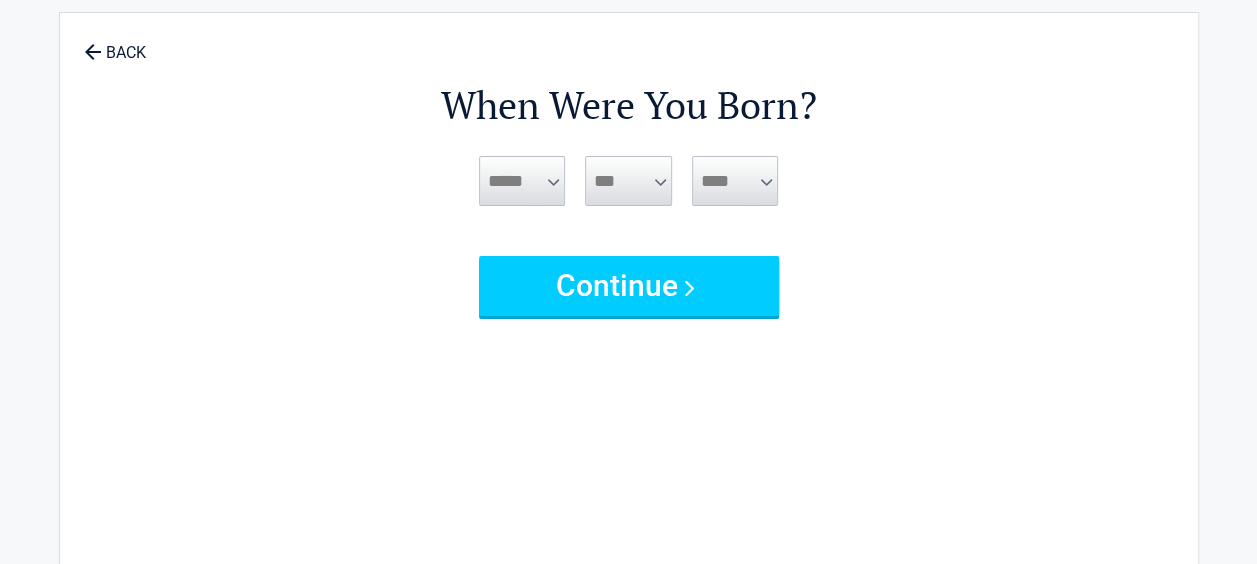 scroll, scrollTop: 0, scrollLeft: 0, axis: both 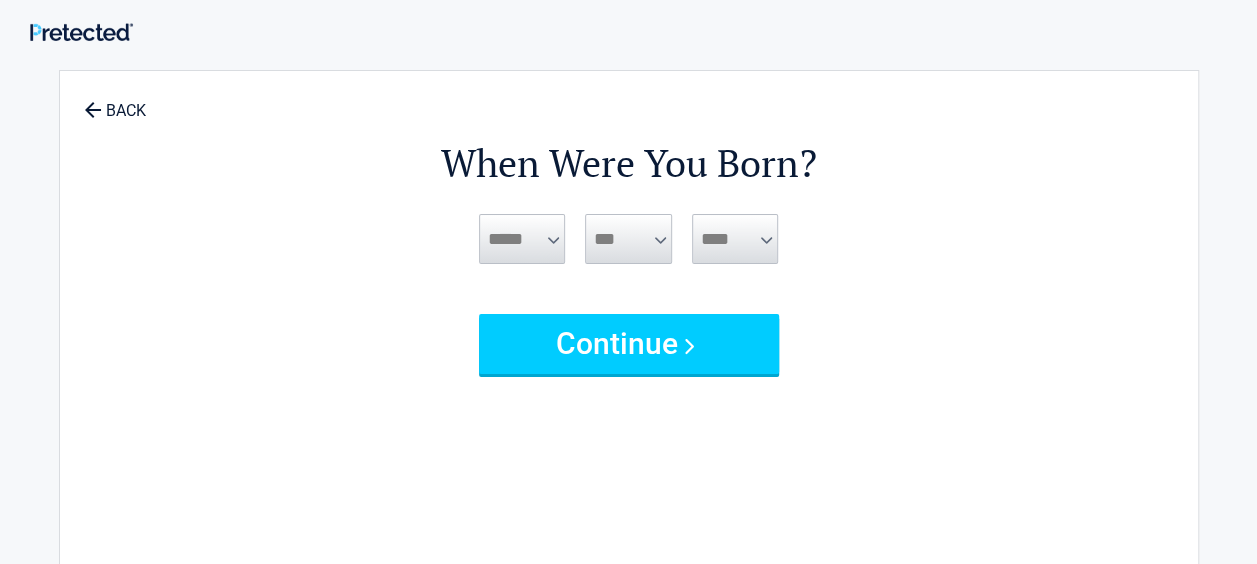 click on "*****
***
***
***
***
***
***
***
***
***
***
***
***" at bounding box center [522, 239] 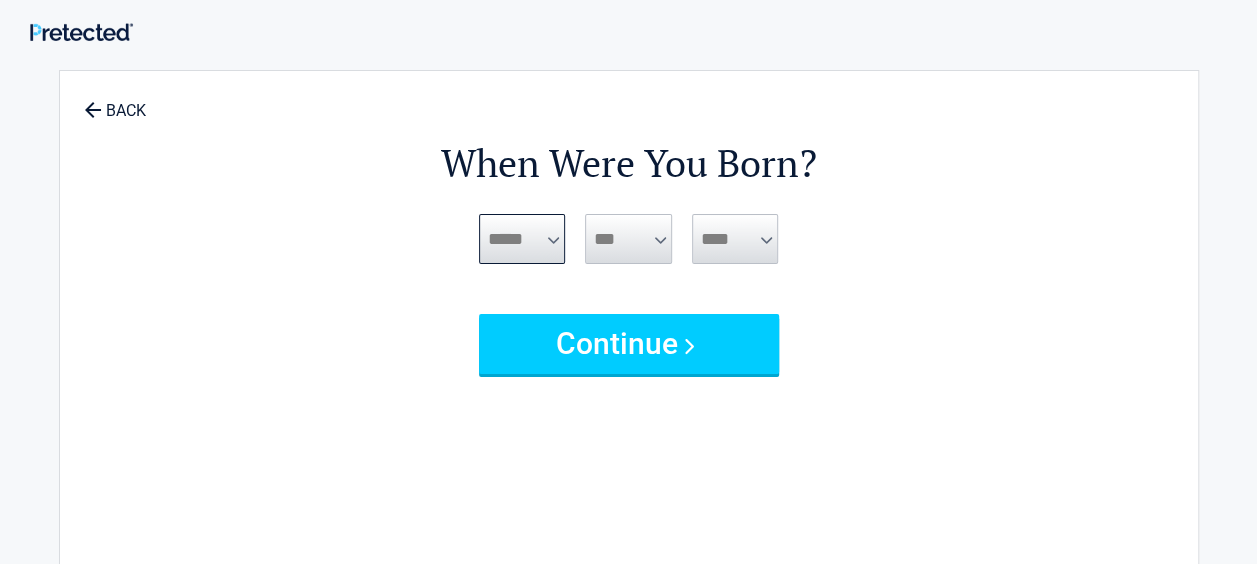 click on "*****
***
***
***
***
***
***
***
***
***
***
***
***" at bounding box center [522, 239] 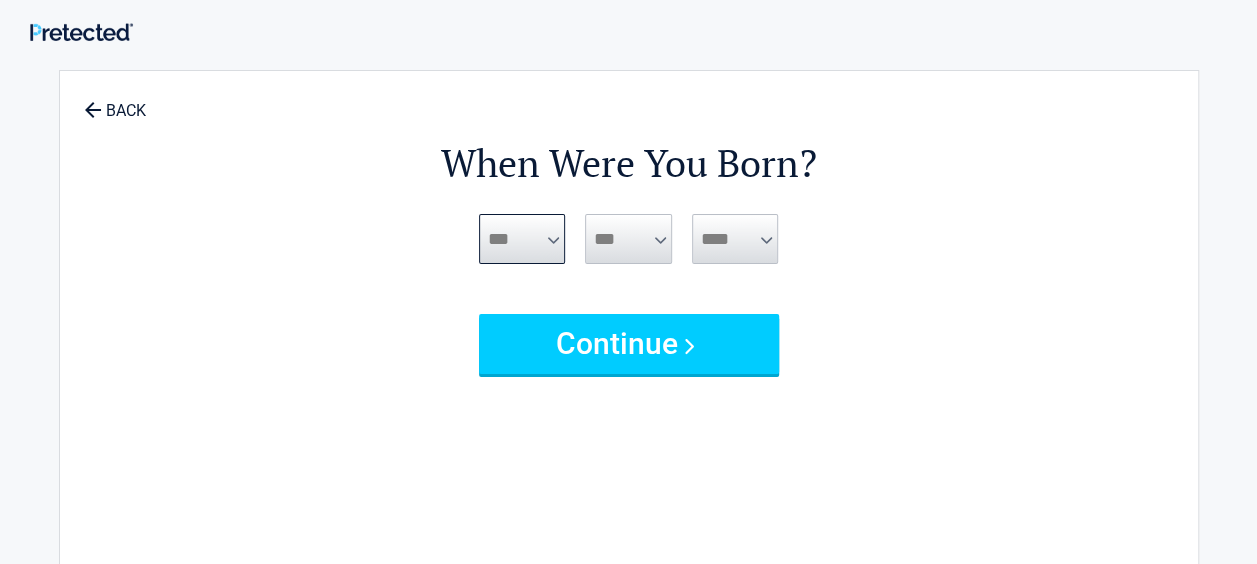 click on "*****
***
***
***
***
***
***
***
***
***
***
***
***" at bounding box center [522, 239] 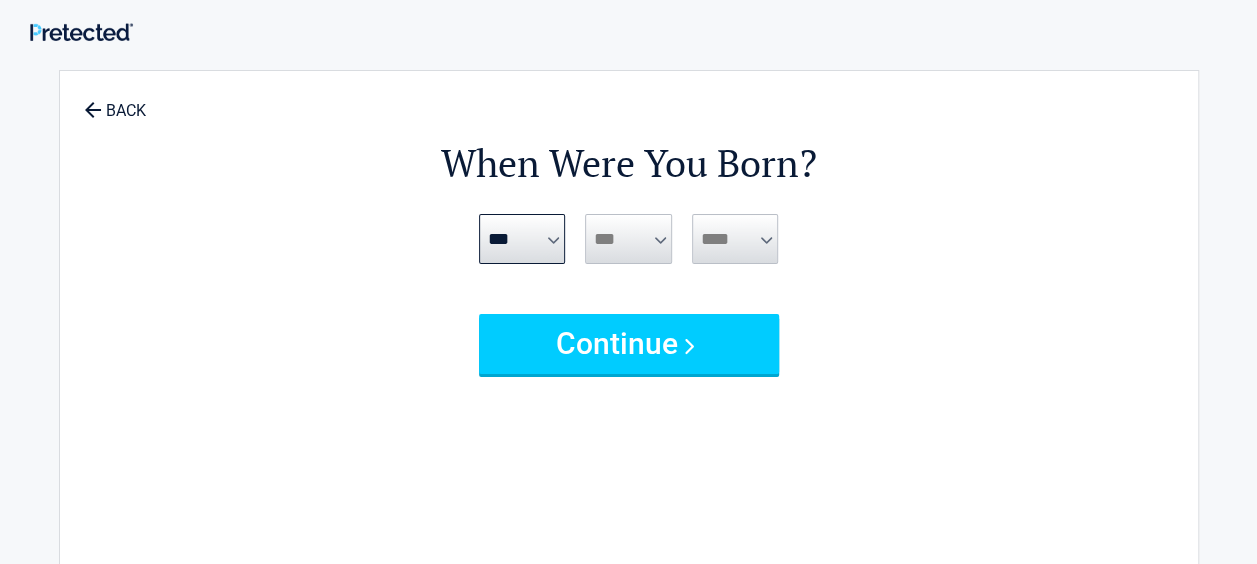 click on "*** * * * * * * * * * ** ** ** ** ** ** ** ** ** ** ** ** ** ** ** ** ** ** ** ** **" at bounding box center [628, 239] 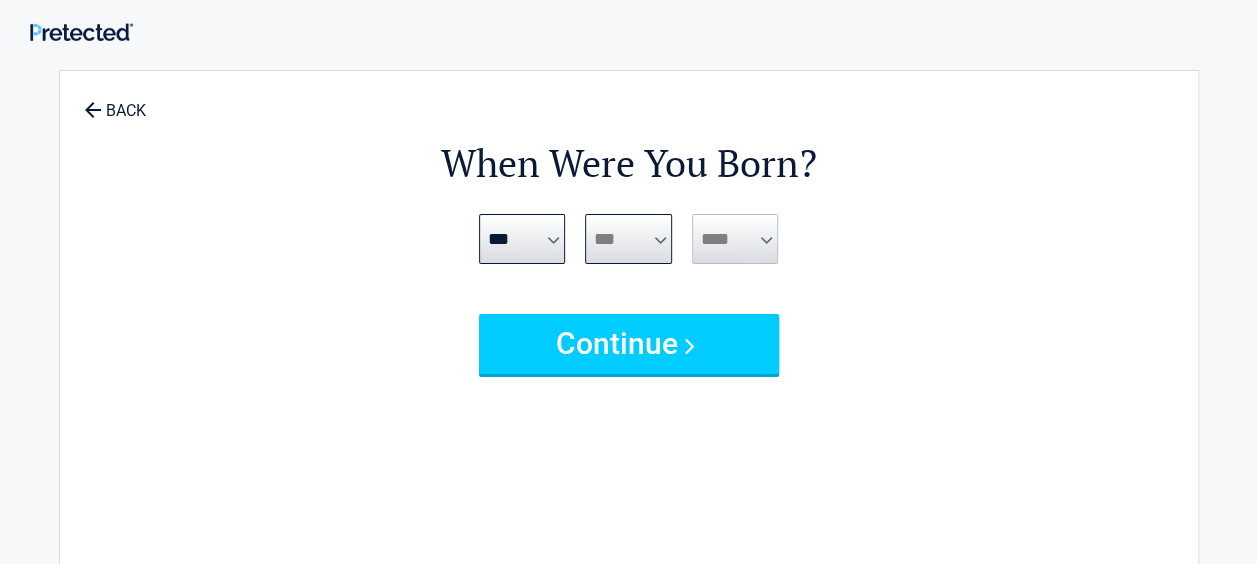 click on "*** * * * * * * * * * ** ** ** ** ** ** ** ** ** ** ** ** ** ** ** ** ** ** ** ** **" at bounding box center (628, 239) 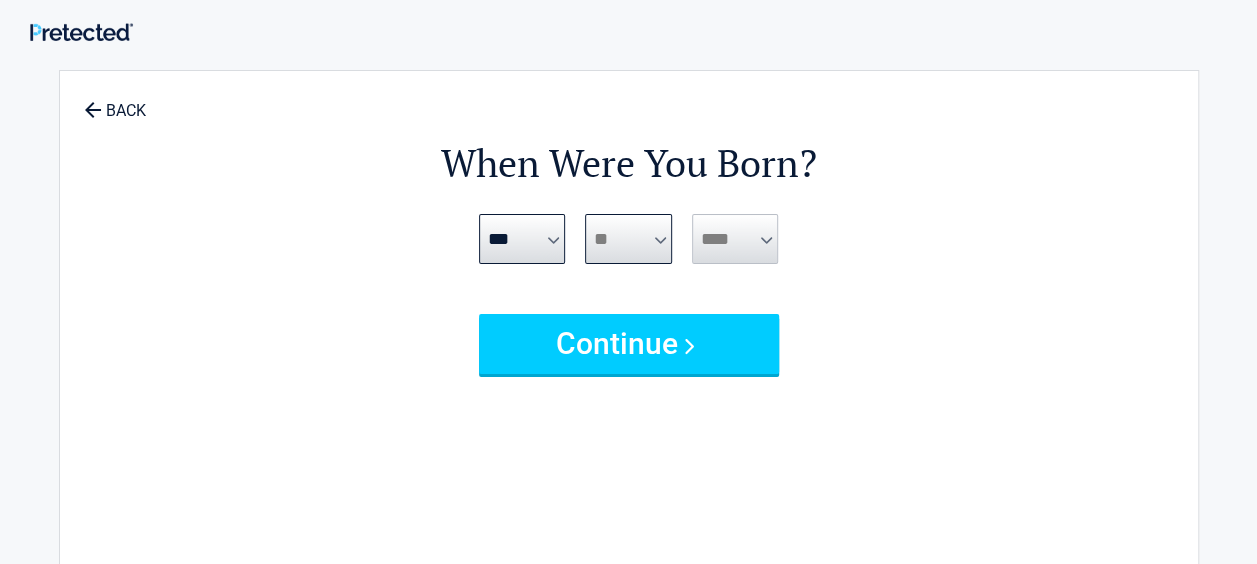 click on "*** * * * * * * * * * ** ** ** ** ** ** ** ** ** ** ** ** ** ** ** ** ** ** ** ** **" at bounding box center [628, 239] 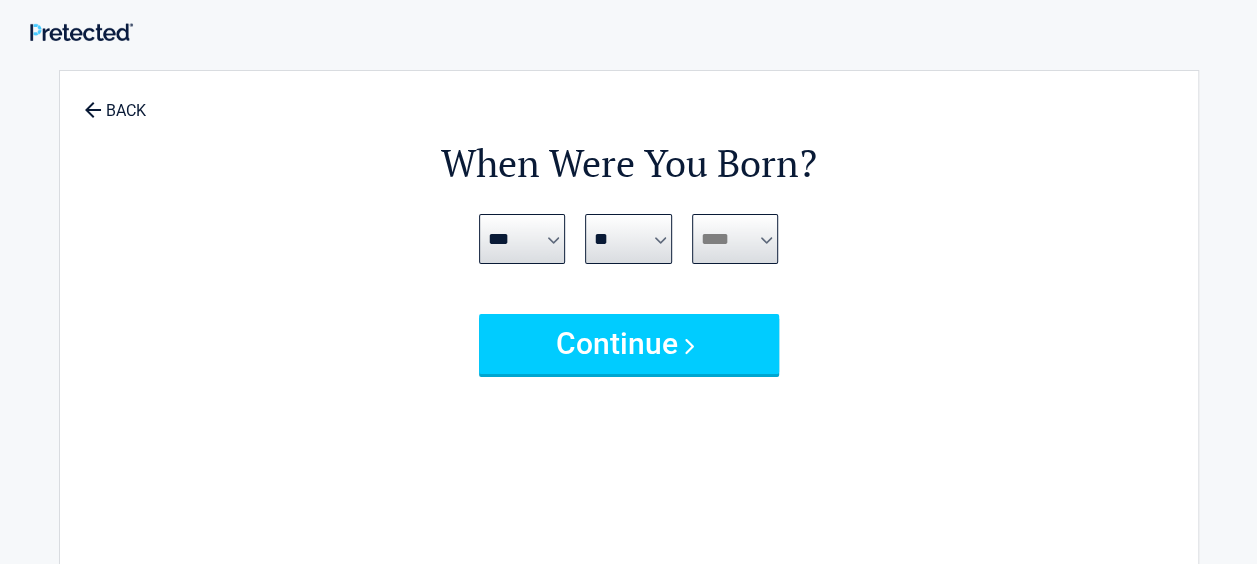 click on "****
****
****
****
****
****
****
****
****
****
****
****
****
****
****
****
****
****
****
****
****
****
****
****
****
****
****
****
****
****
****
****
****
****
****
****
****
****
****
****
****
****
****
****
****
****
****
****
****
****
****
****
****
****
****
****
****
****
****
****
****
****
****
****" at bounding box center (735, 239) 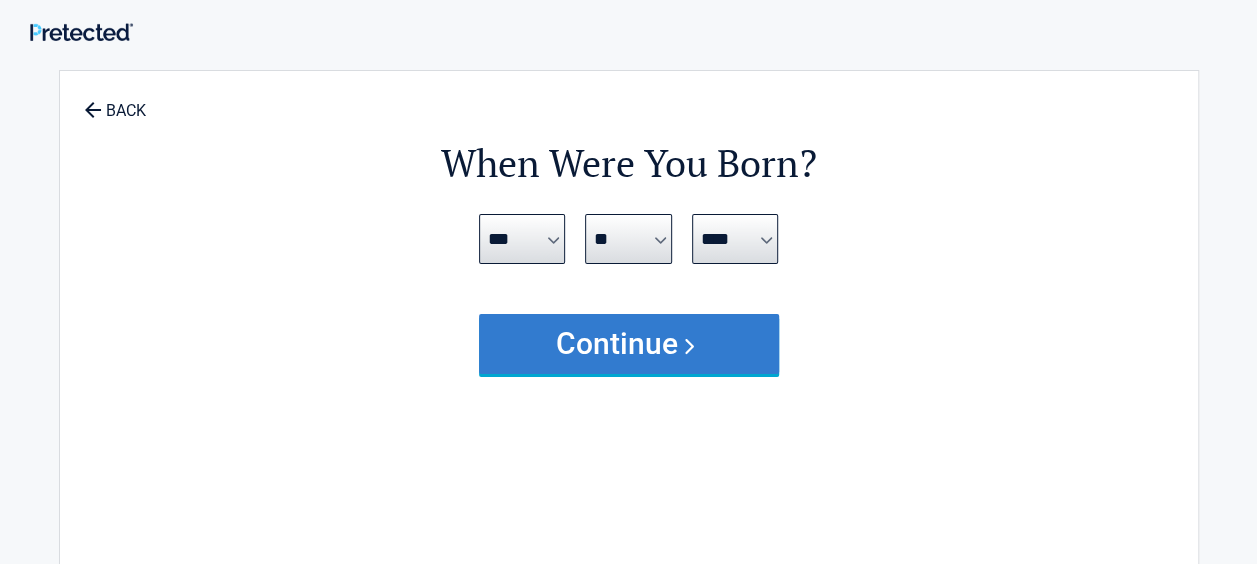 click on "Continue" at bounding box center (629, 344) 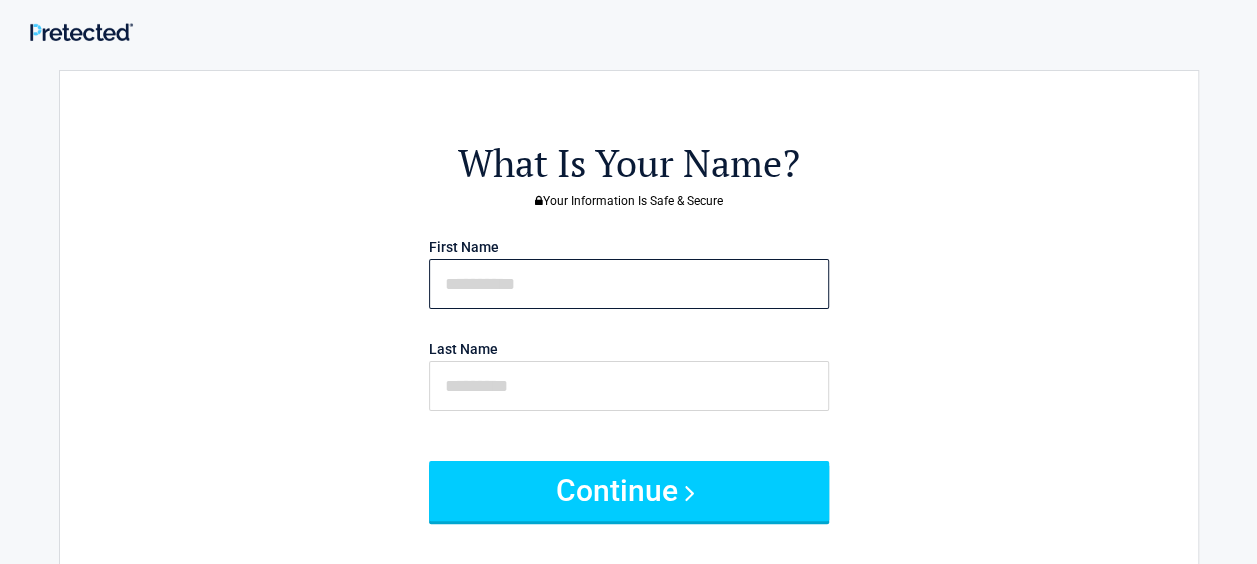 click at bounding box center [629, 284] 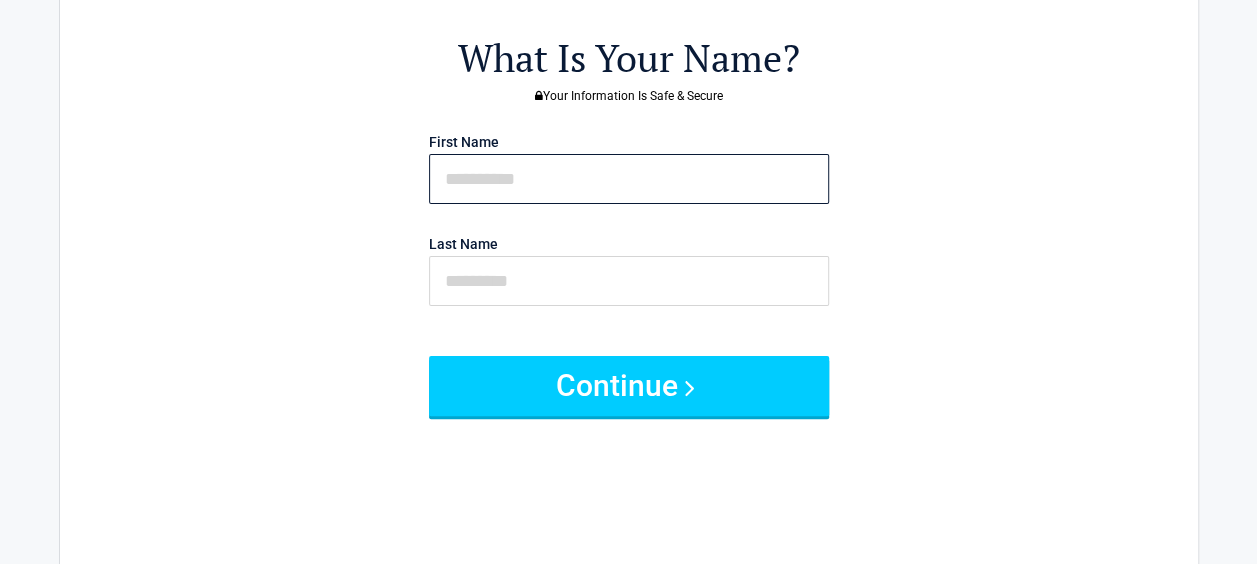 scroll, scrollTop: 0, scrollLeft: 0, axis: both 